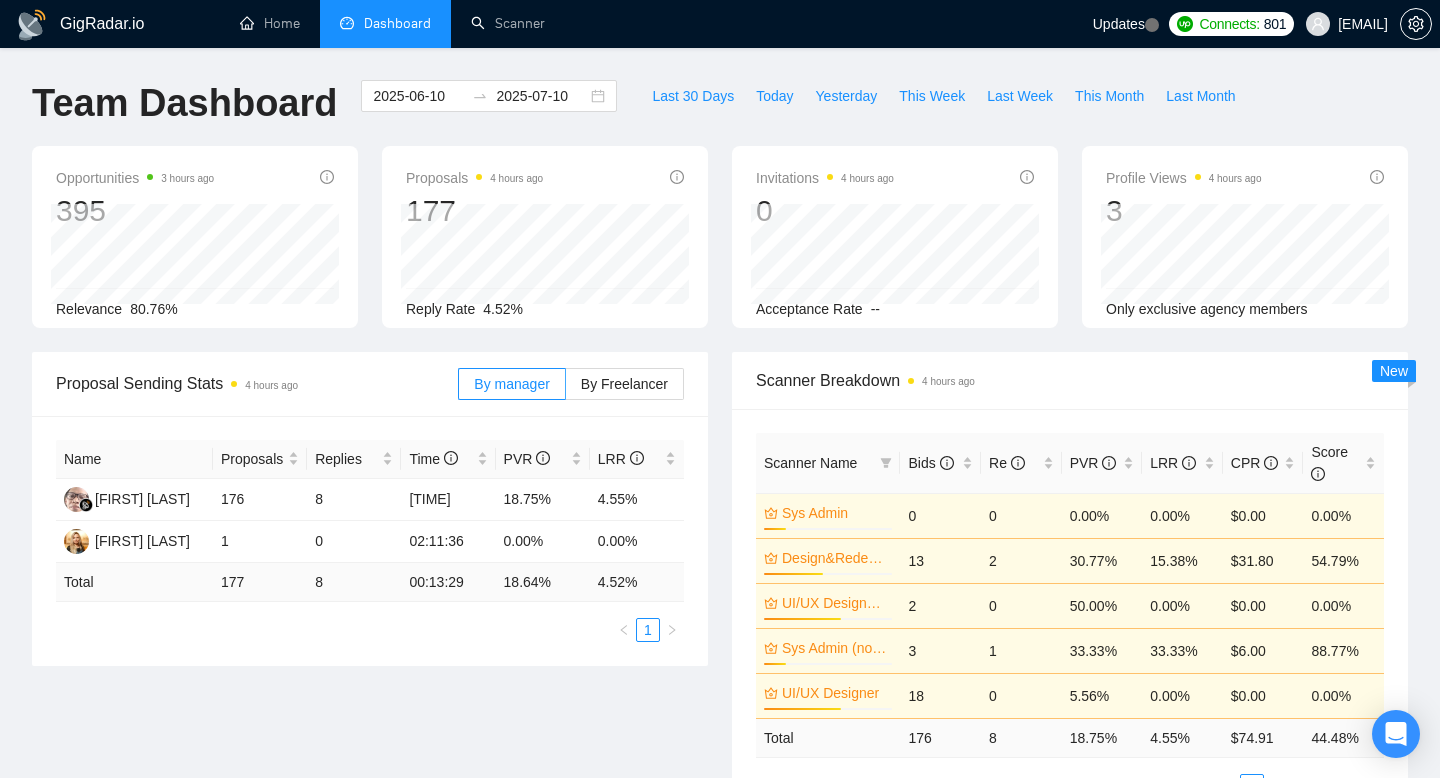 scroll, scrollTop: 0, scrollLeft: 0, axis: both 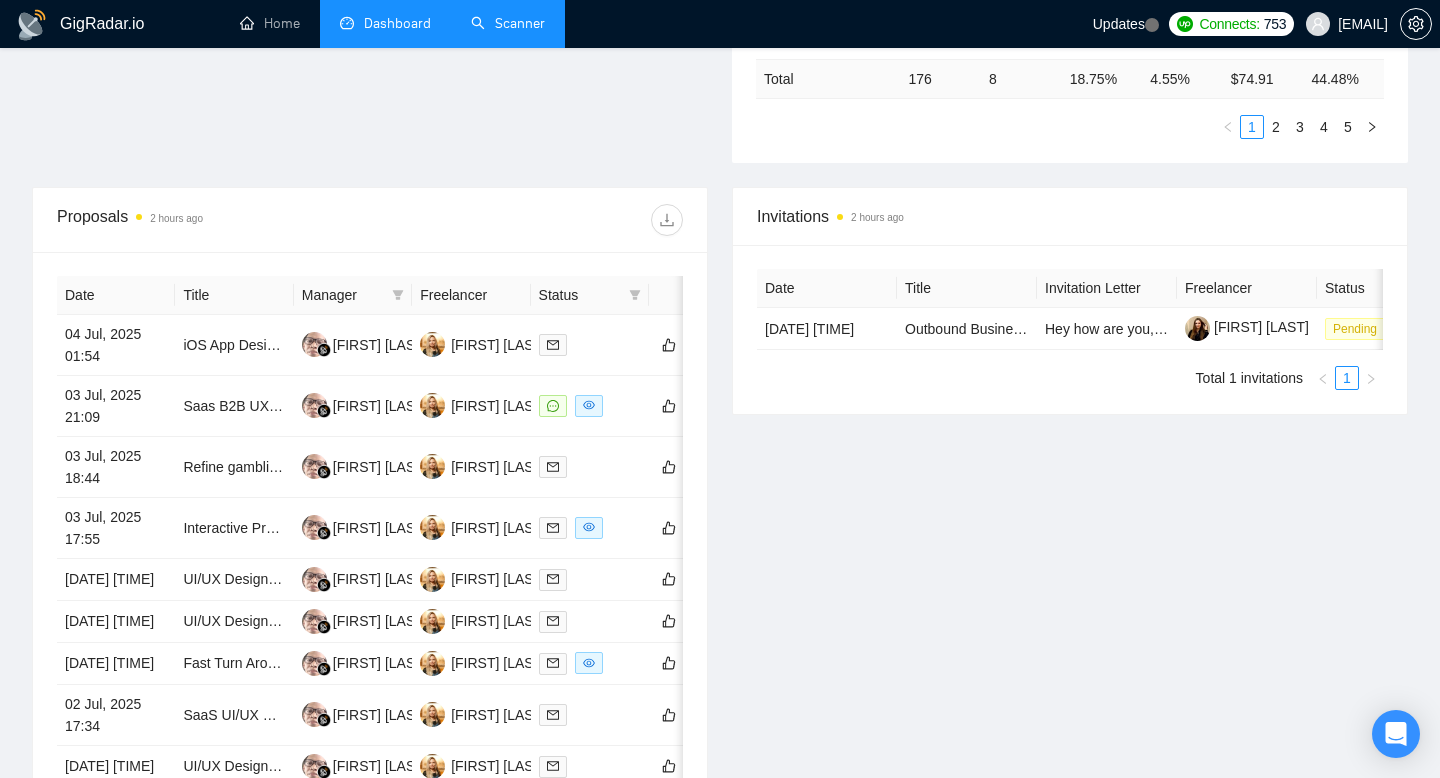 click on "Scanner" at bounding box center [508, 23] 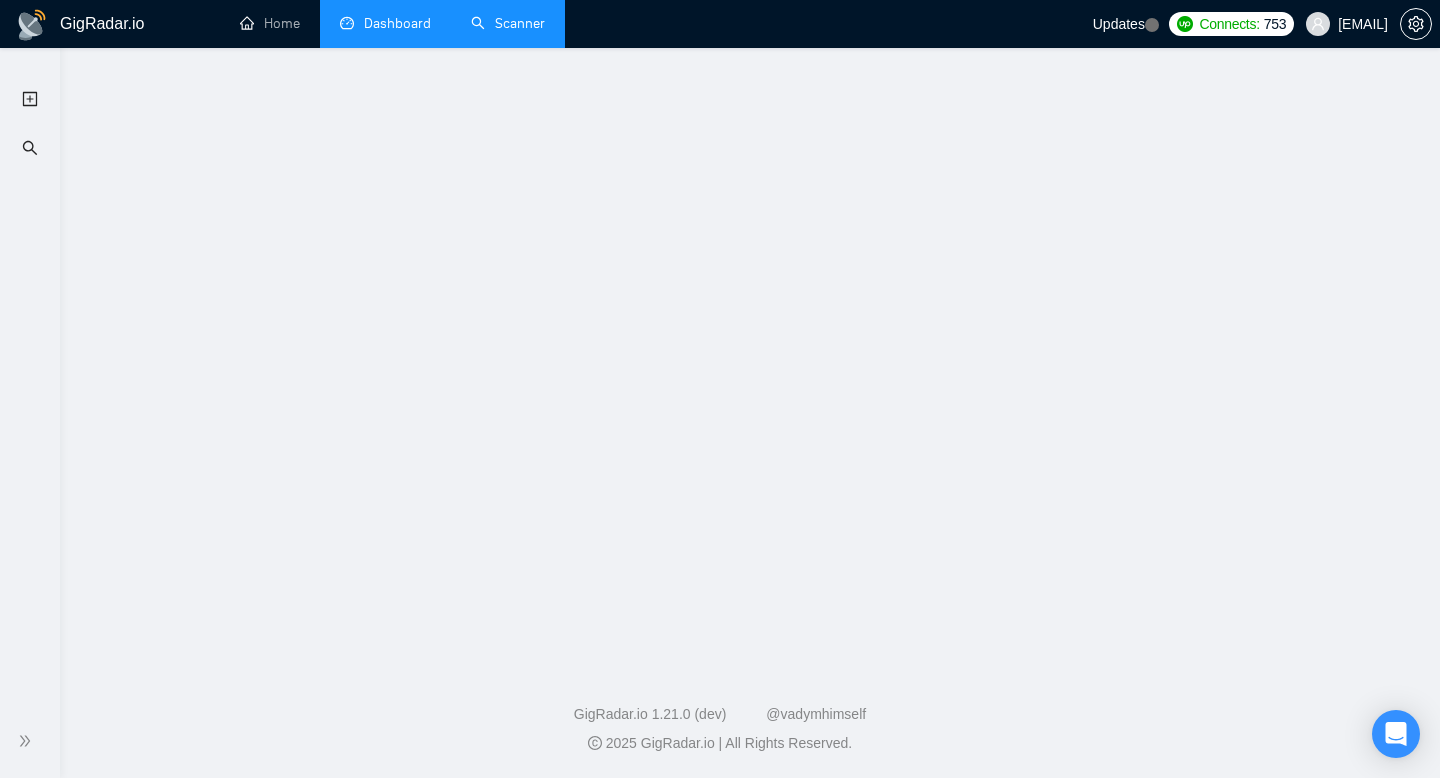 scroll, scrollTop: 0, scrollLeft: 0, axis: both 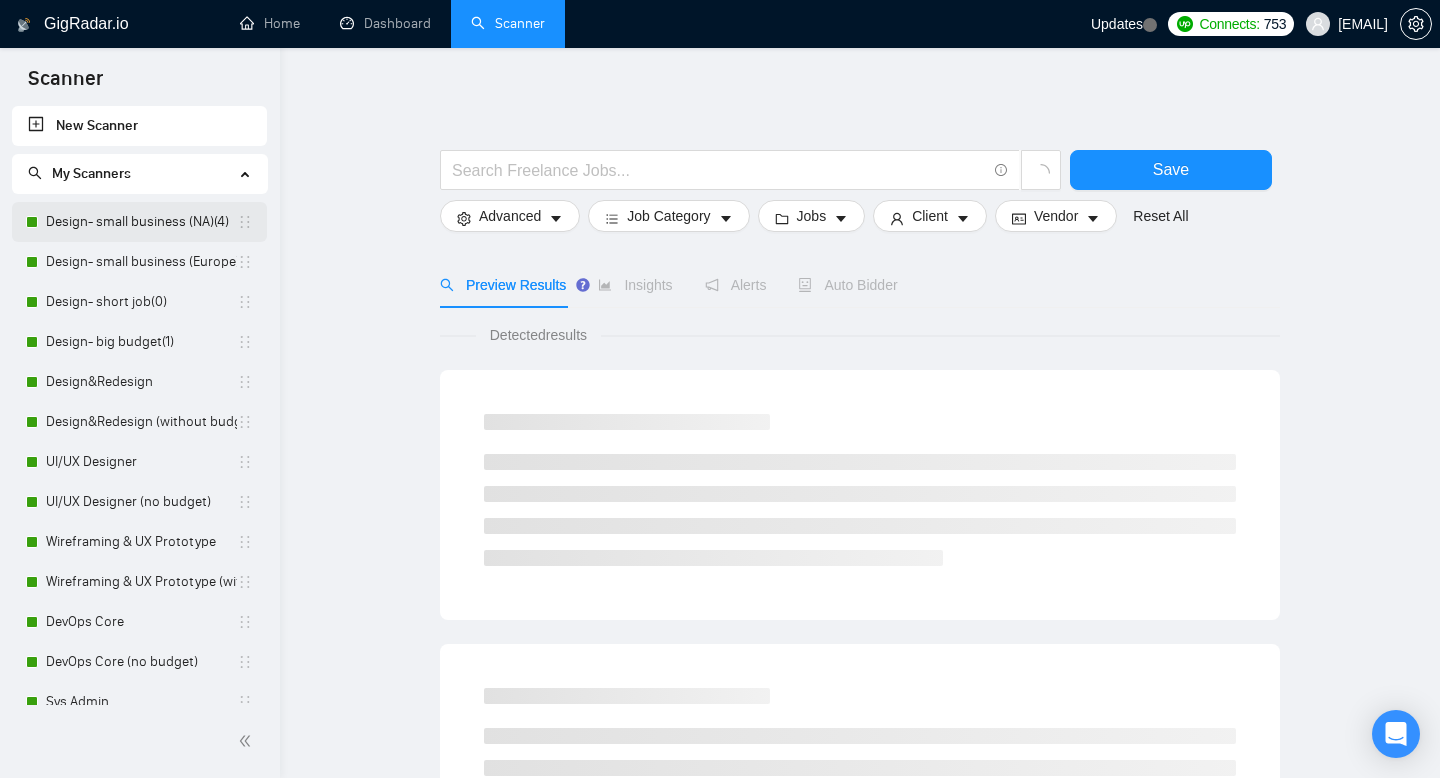 click on "Design- small business (NA)(4)" at bounding box center (141, 222) 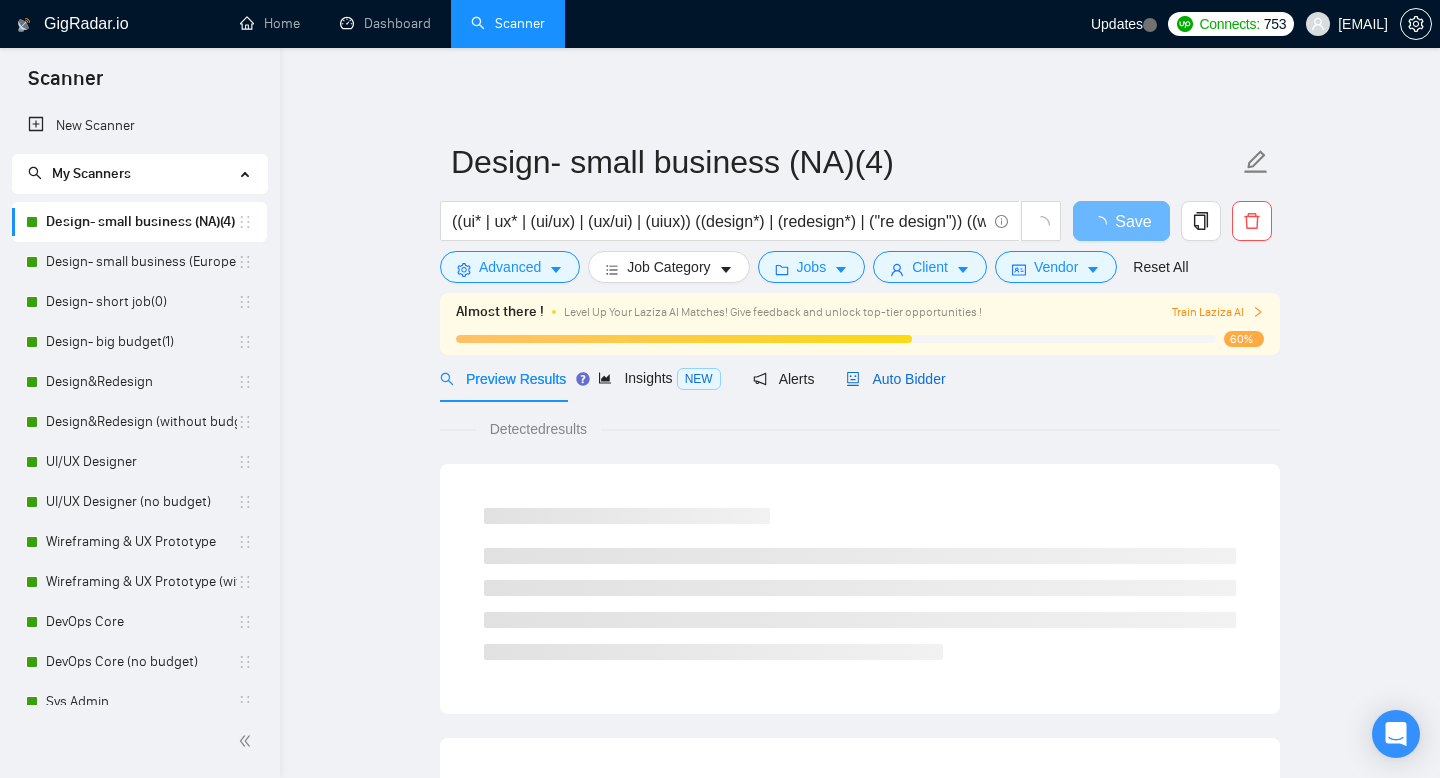 click on "Auto Bidder" at bounding box center (895, 379) 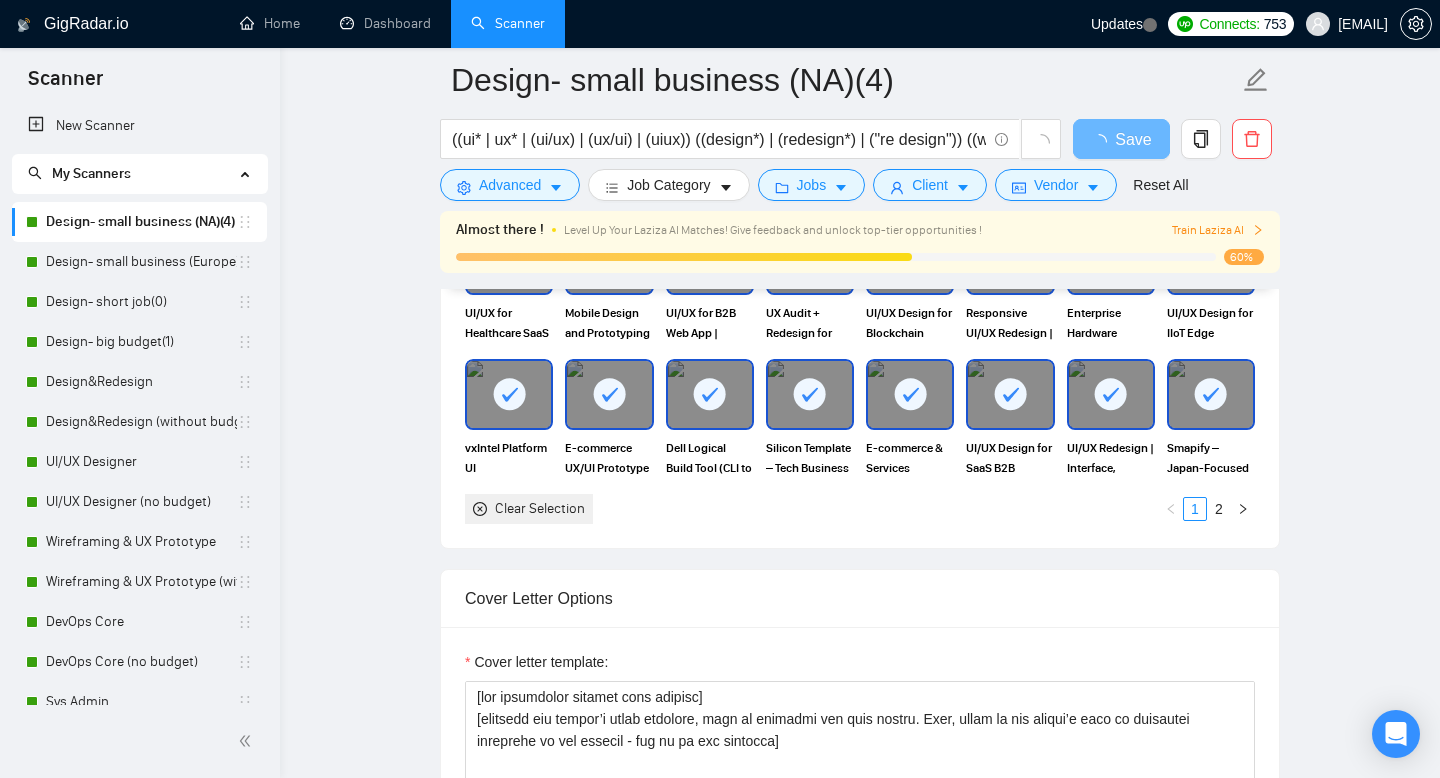 scroll, scrollTop: 1929, scrollLeft: 0, axis: vertical 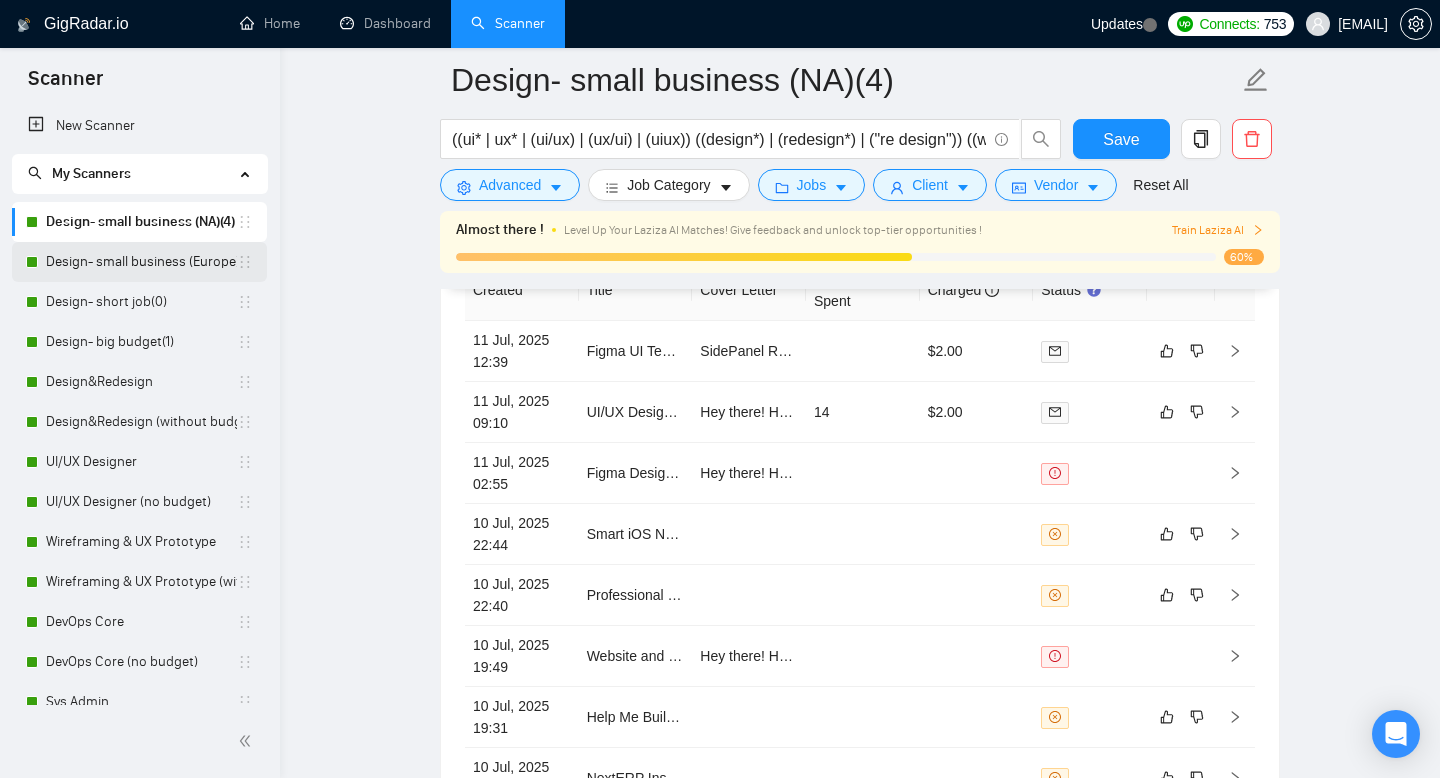 click on "Design- small business (Europe)(4)" at bounding box center [141, 262] 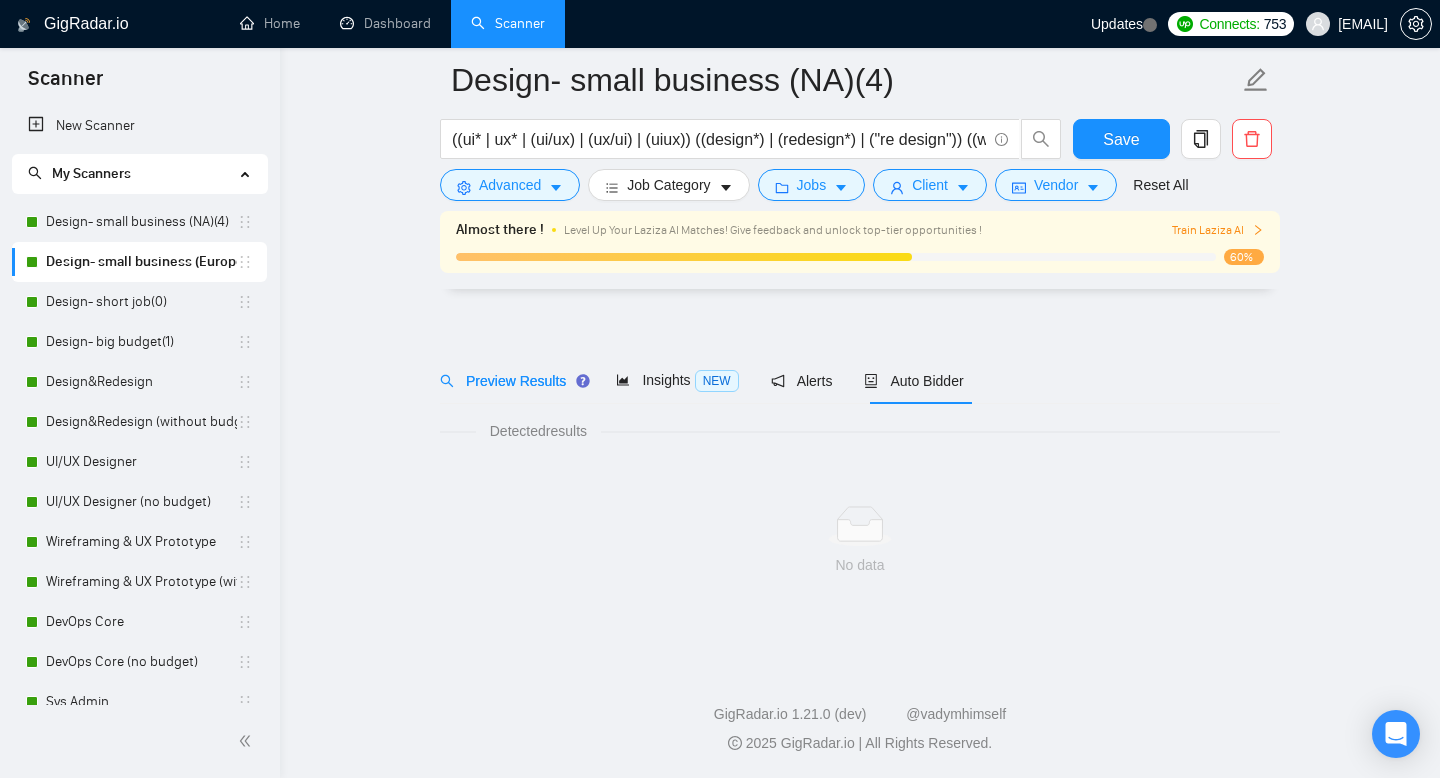 scroll, scrollTop: 14, scrollLeft: 0, axis: vertical 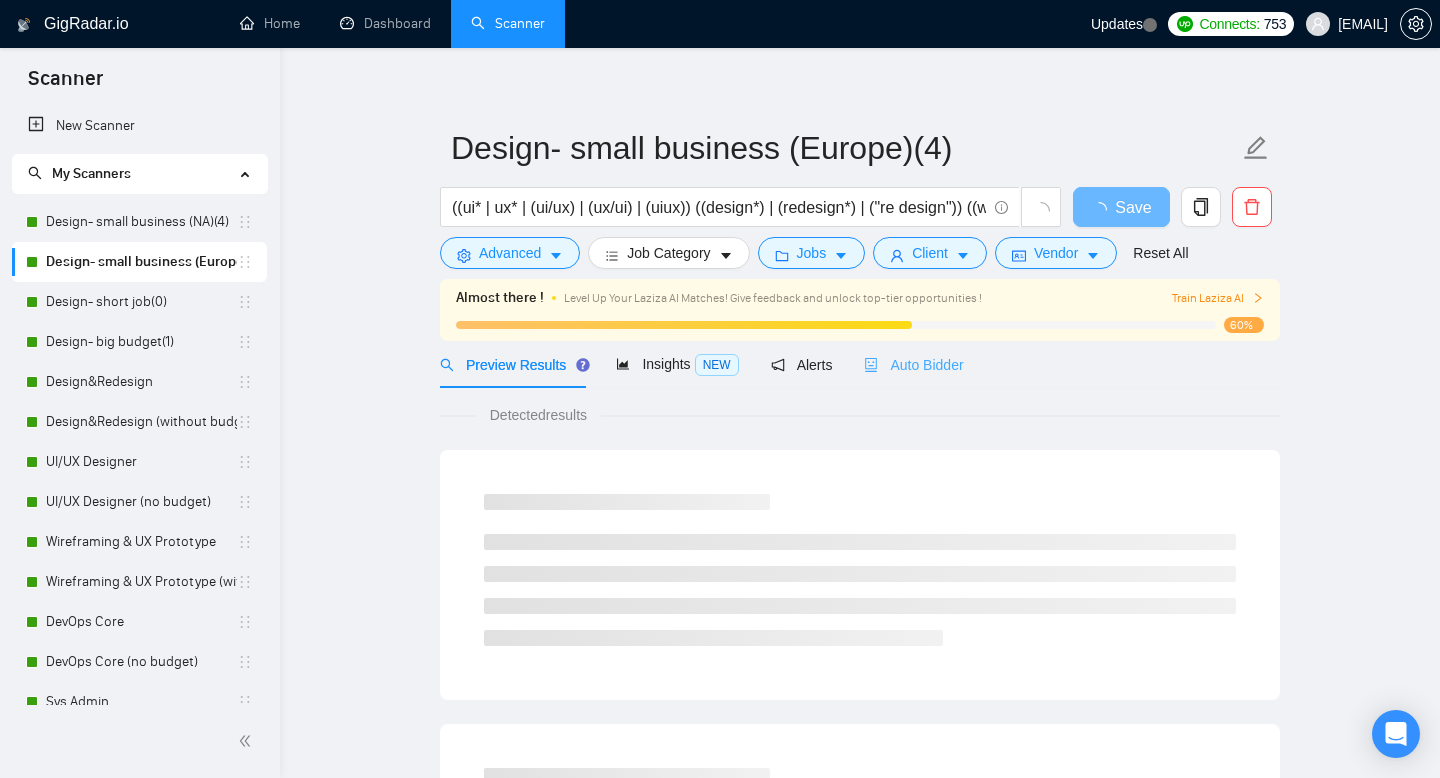 click on "Auto Bidder" at bounding box center [913, 364] 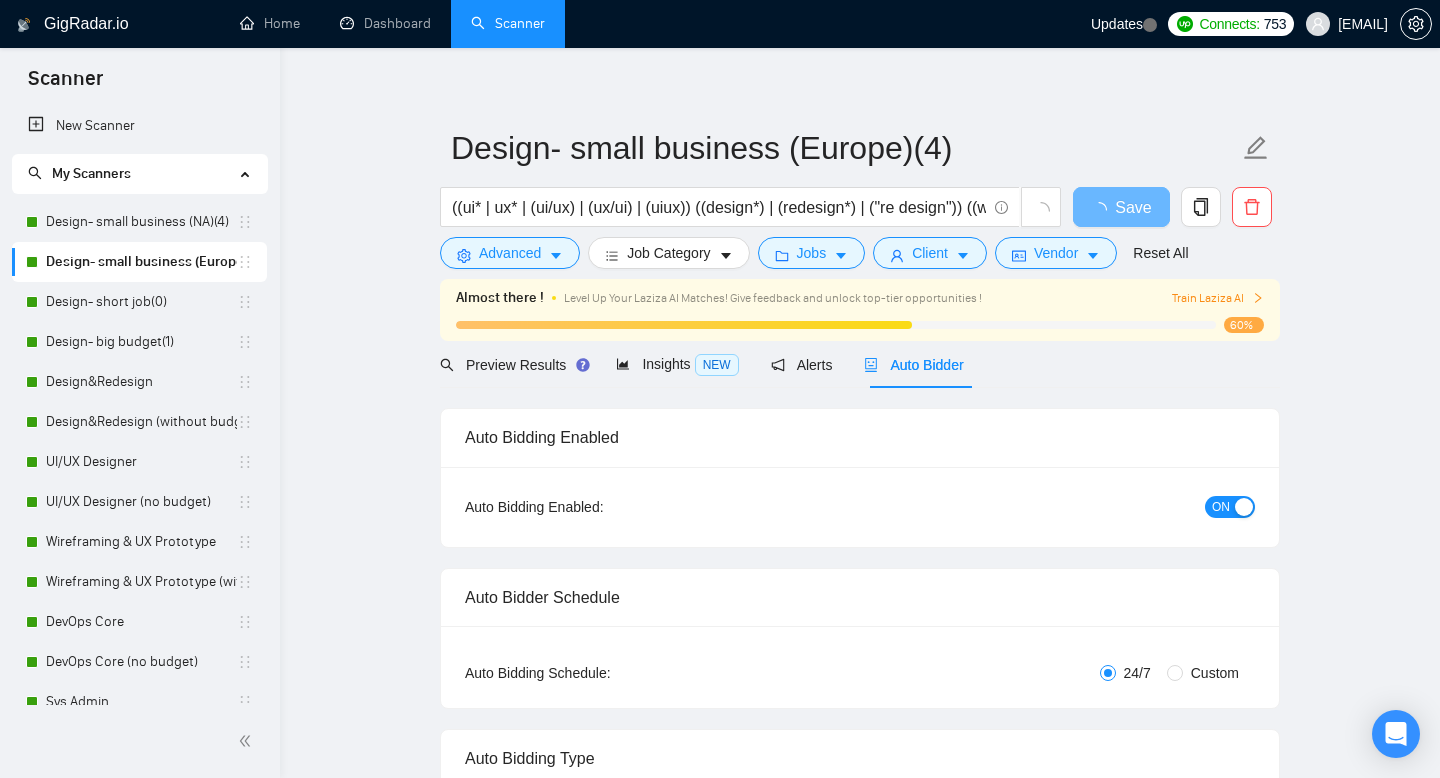 type 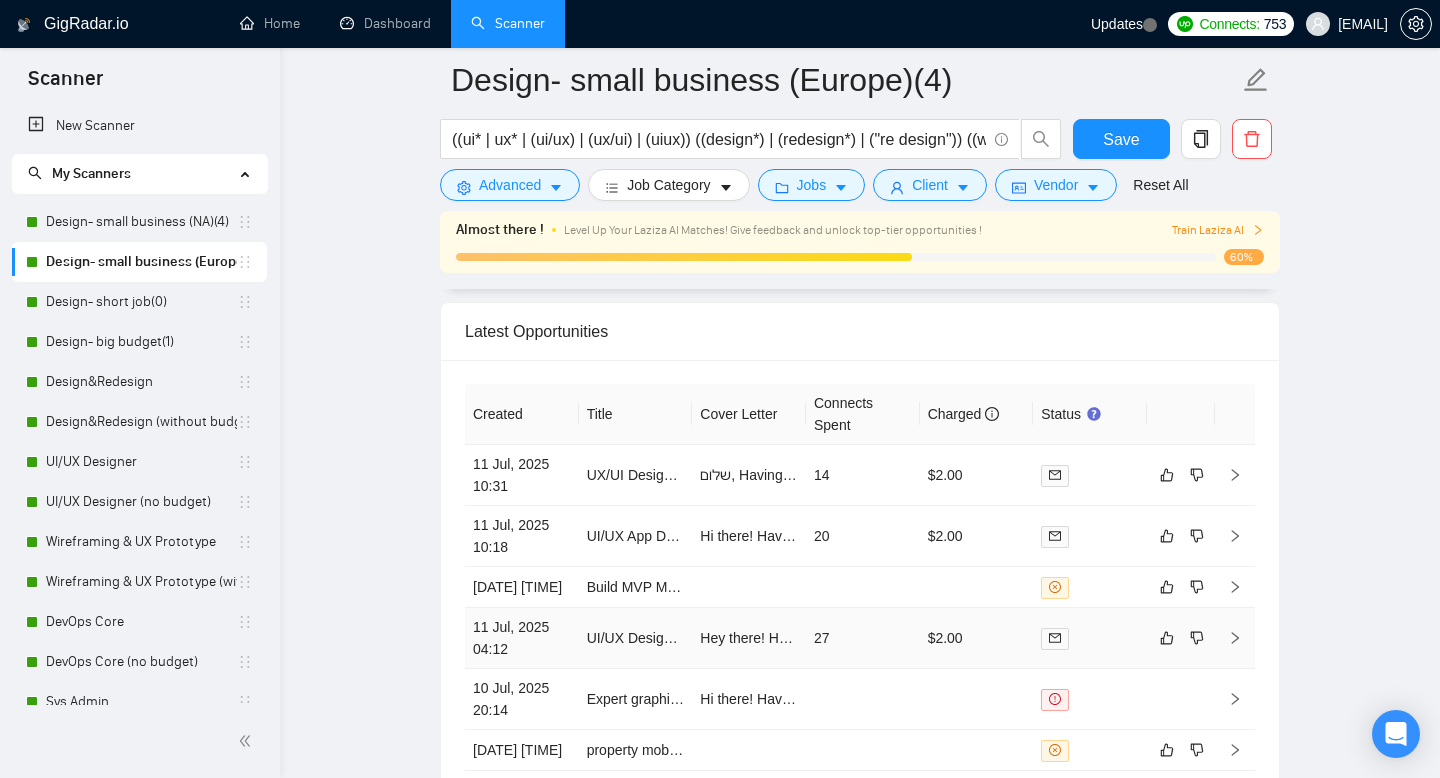 scroll, scrollTop: 4573, scrollLeft: 0, axis: vertical 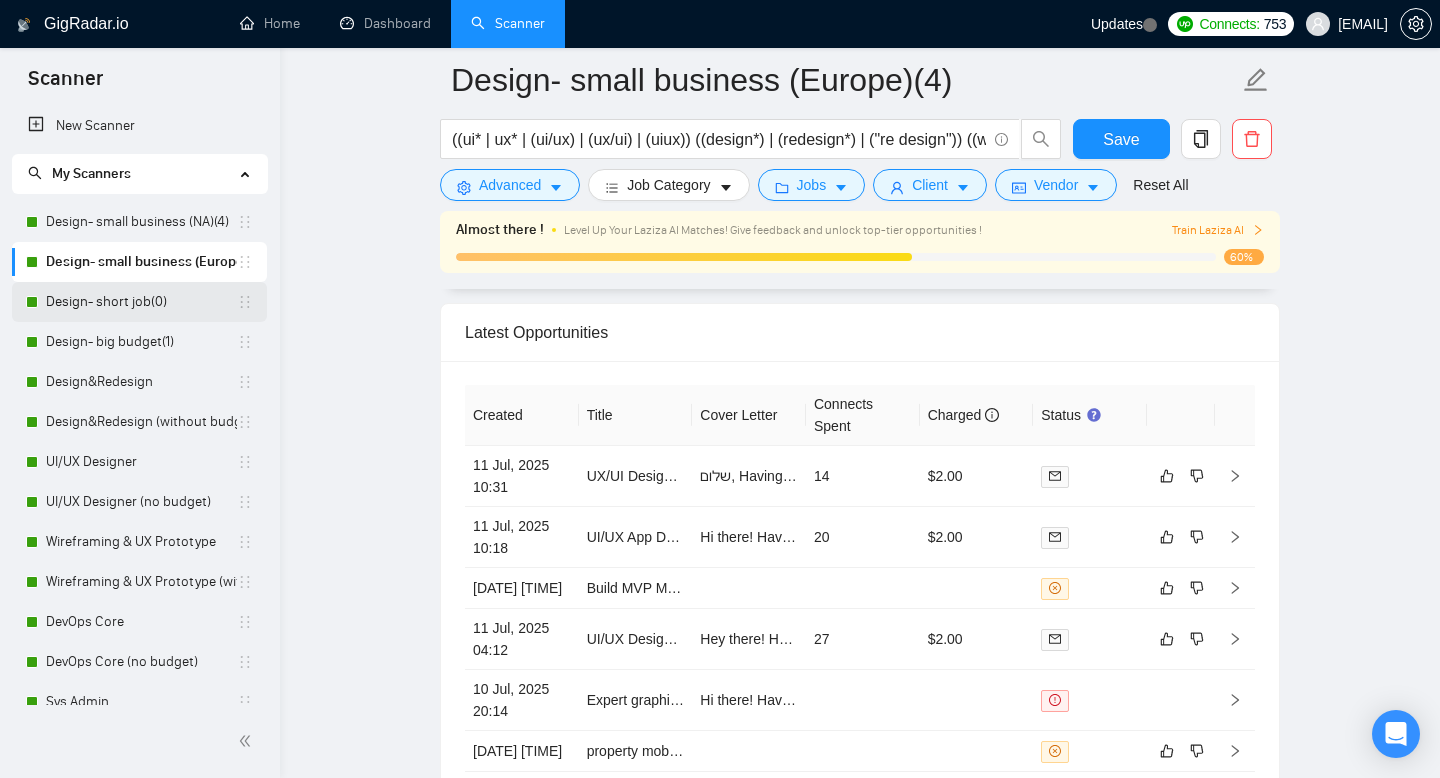 click on "Design- short job(0)" at bounding box center [141, 302] 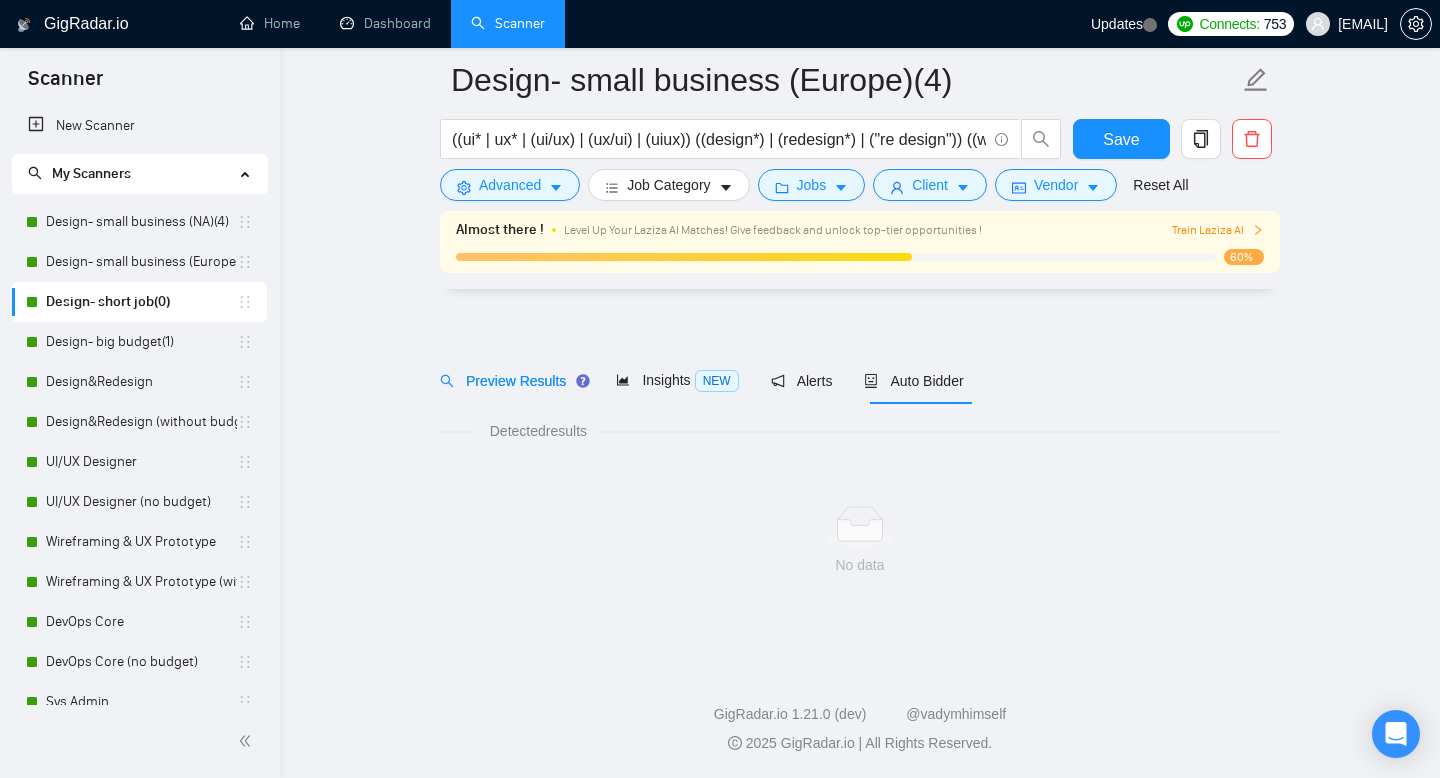 scroll, scrollTop: 14, scrollLeft: 0, axis: vertical 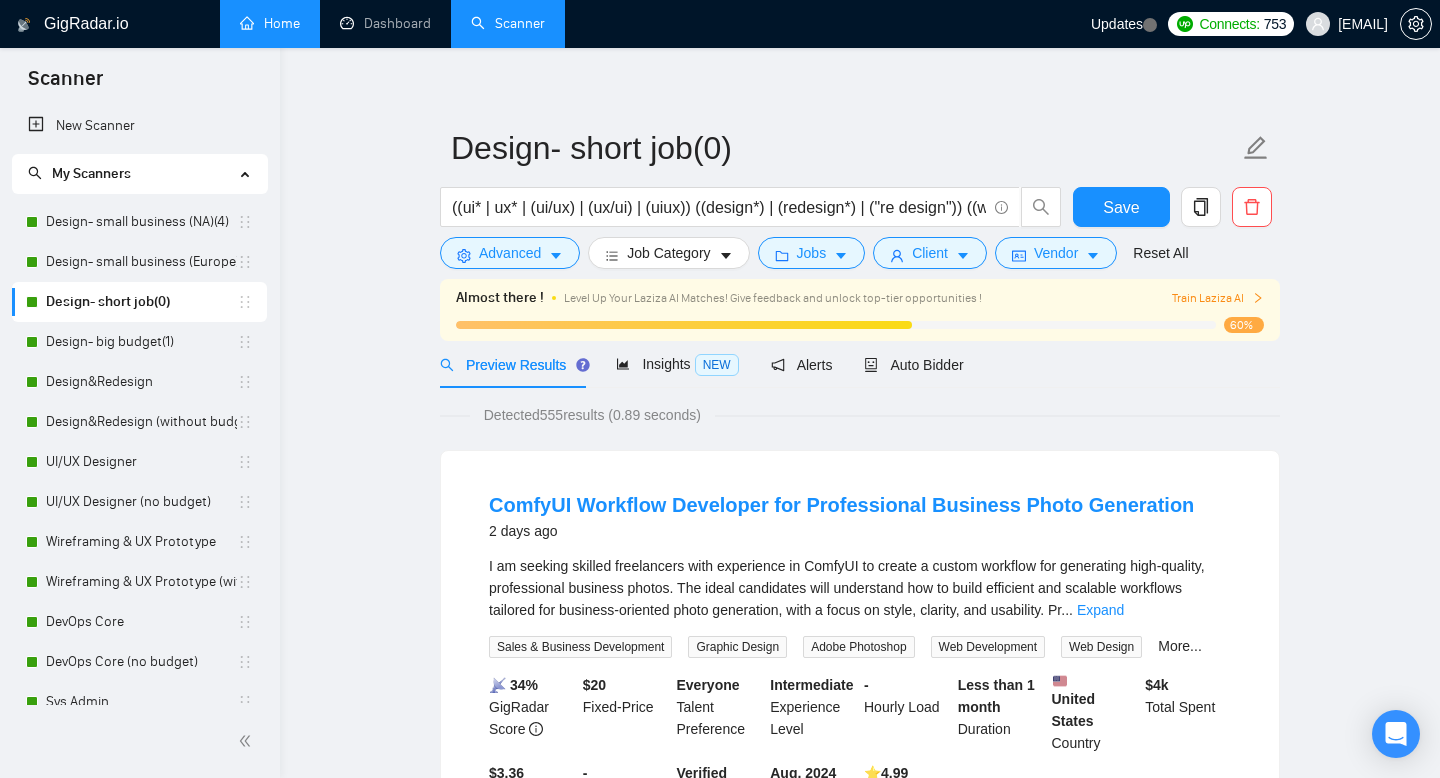 click on "Home" at bounding box center (270, 23) 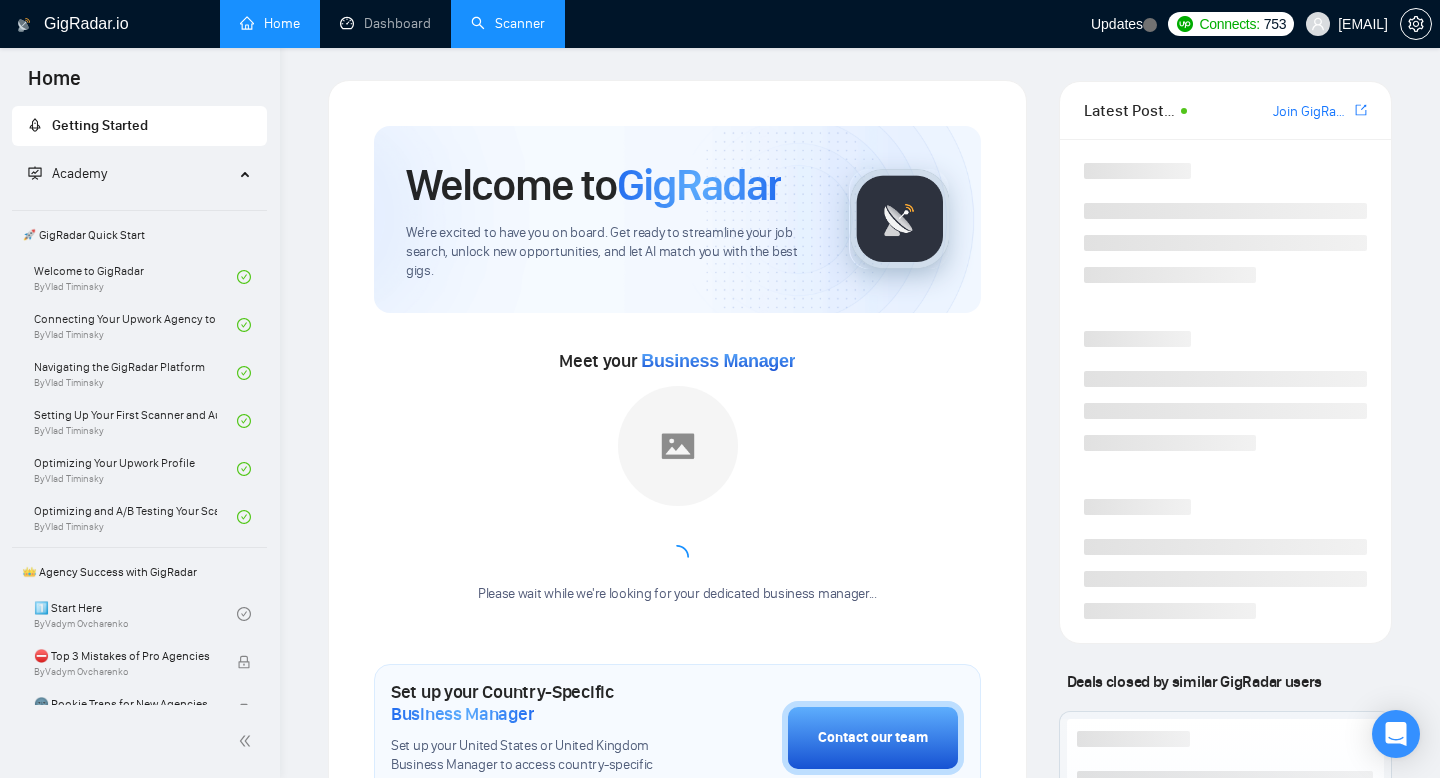 click on "Scanner" at bounding box center [508, 23] 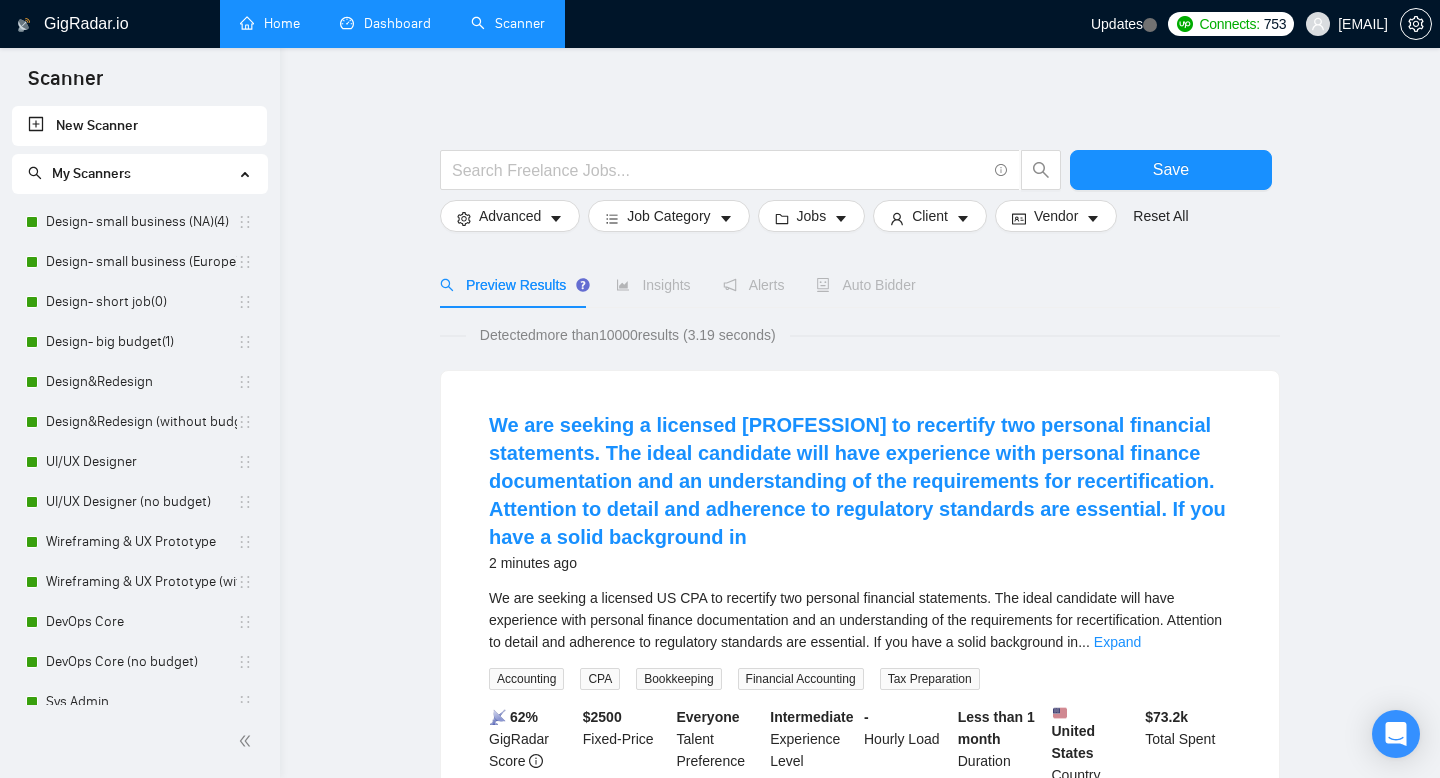 click on "Dashboard" at bounding box center (385, 23) 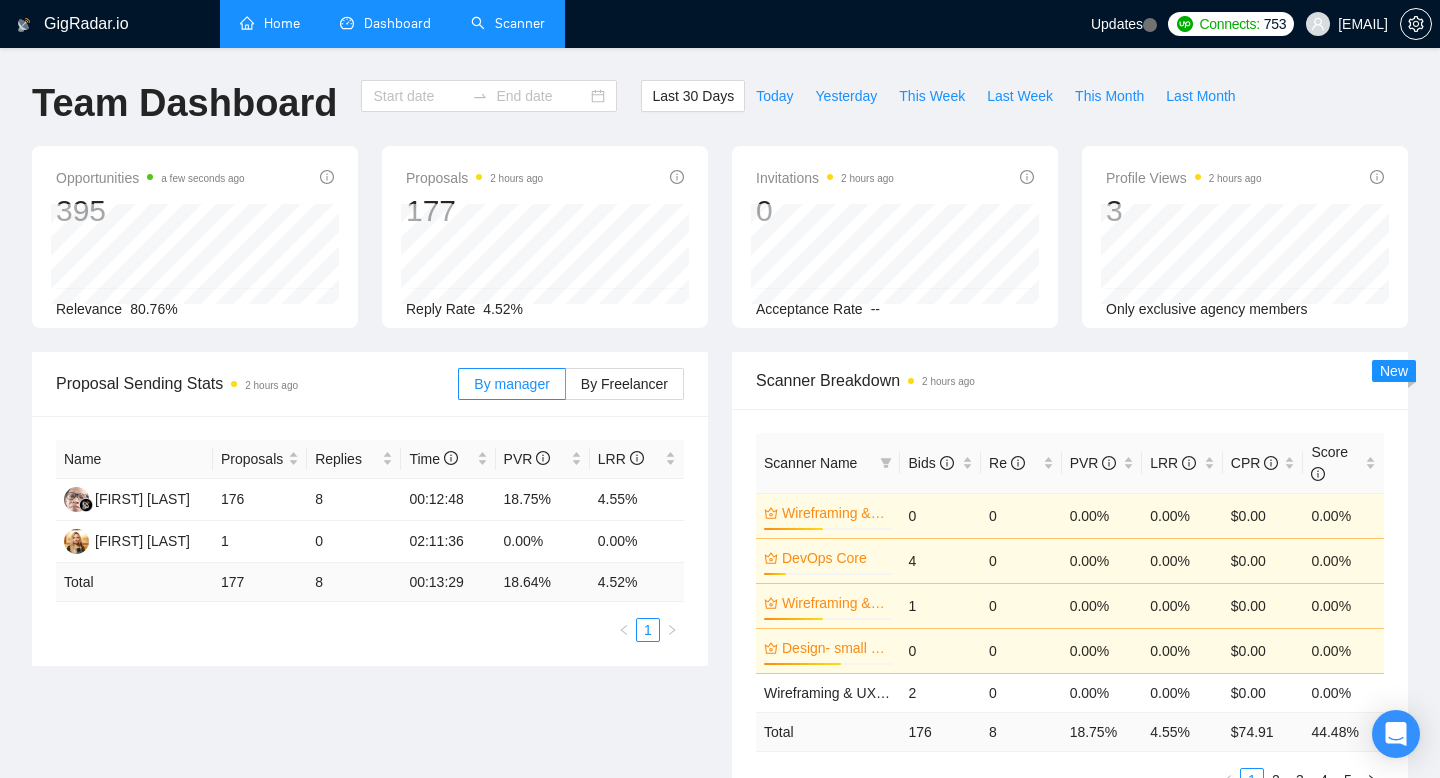type on "2025-06-11" 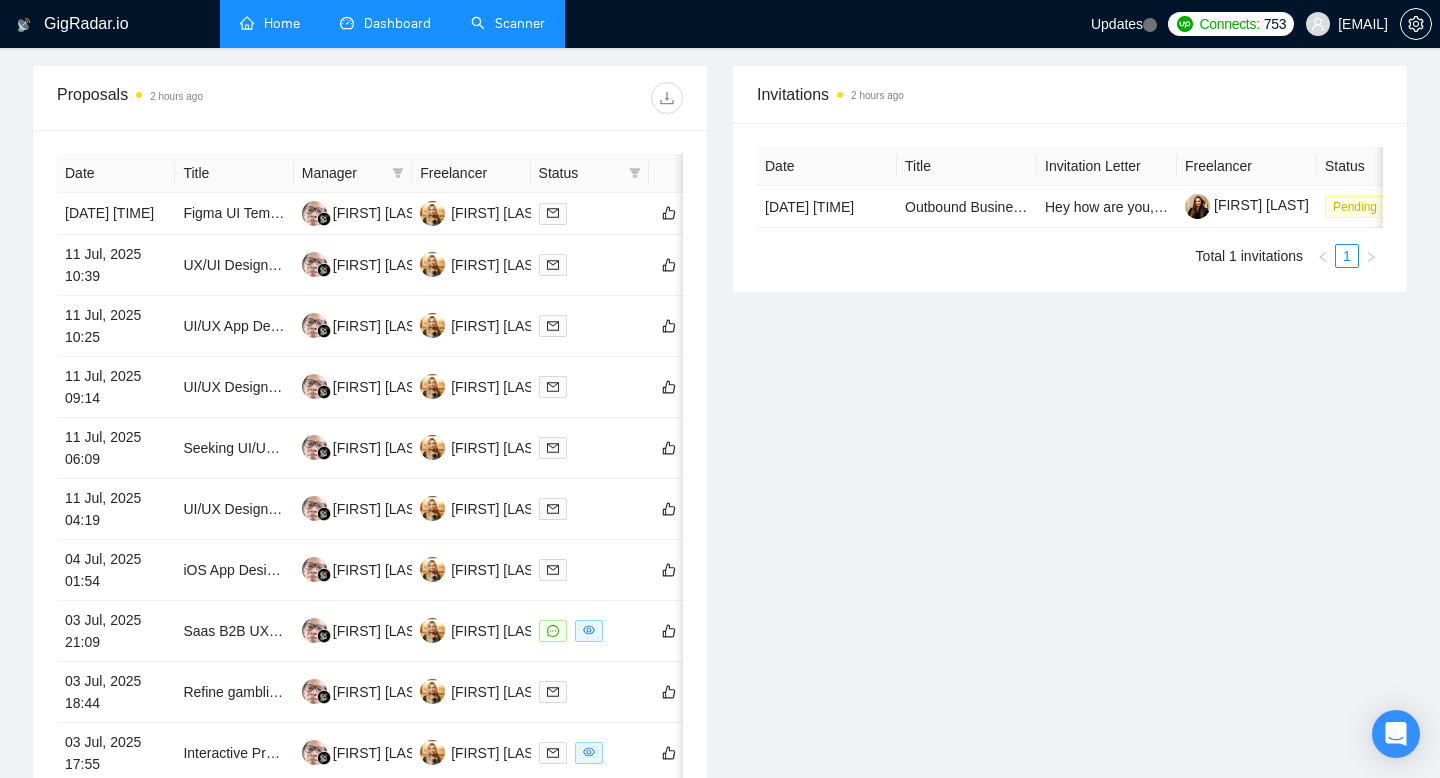 scroll, scrollTop: 770, scrollLeft: 0, axis: vertical 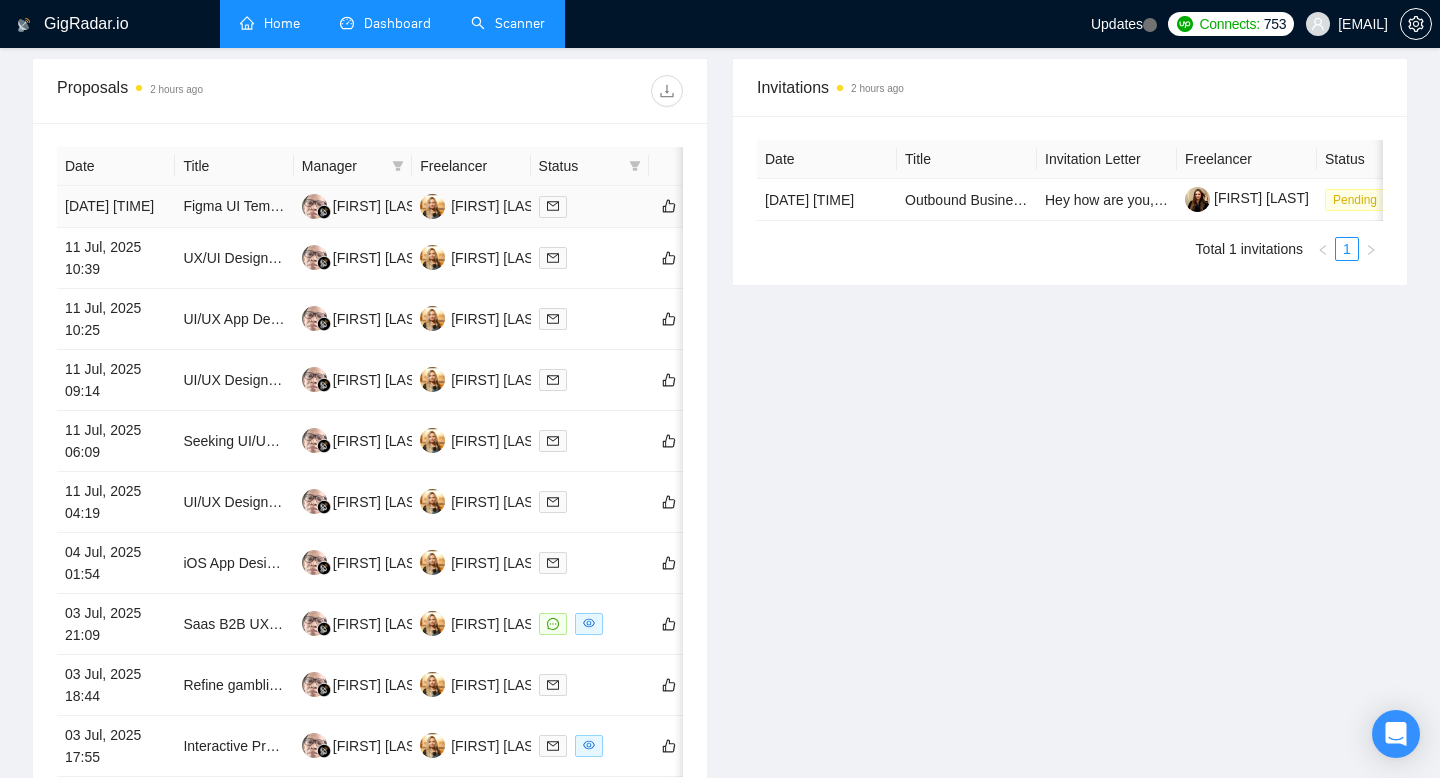 click on "Figma UI Template Needed Today – Chrome Extension Side Panel Light and Dark Modes" at bounding box center [234, 207] 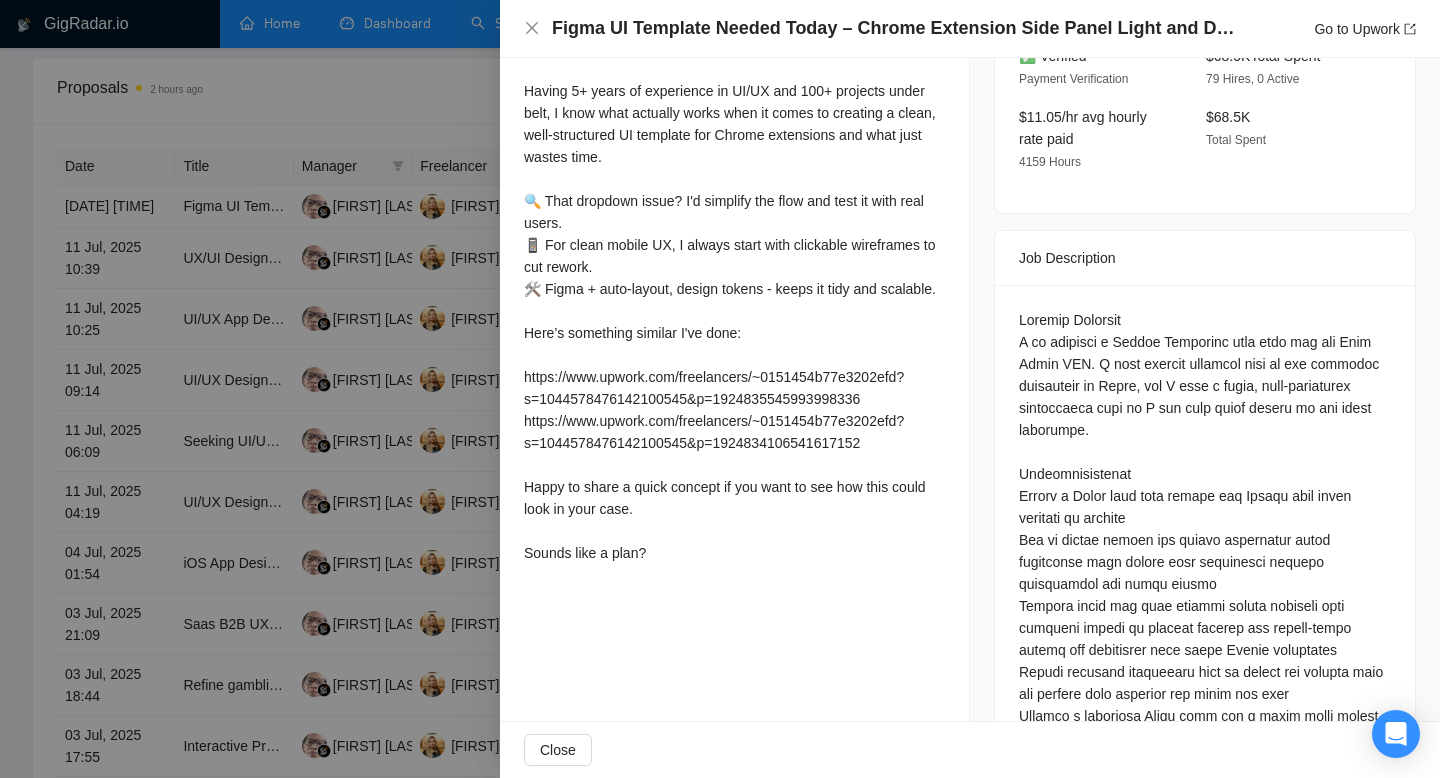 scroll, scrollTop: 620, scrollLeft: 0, axis: vertical 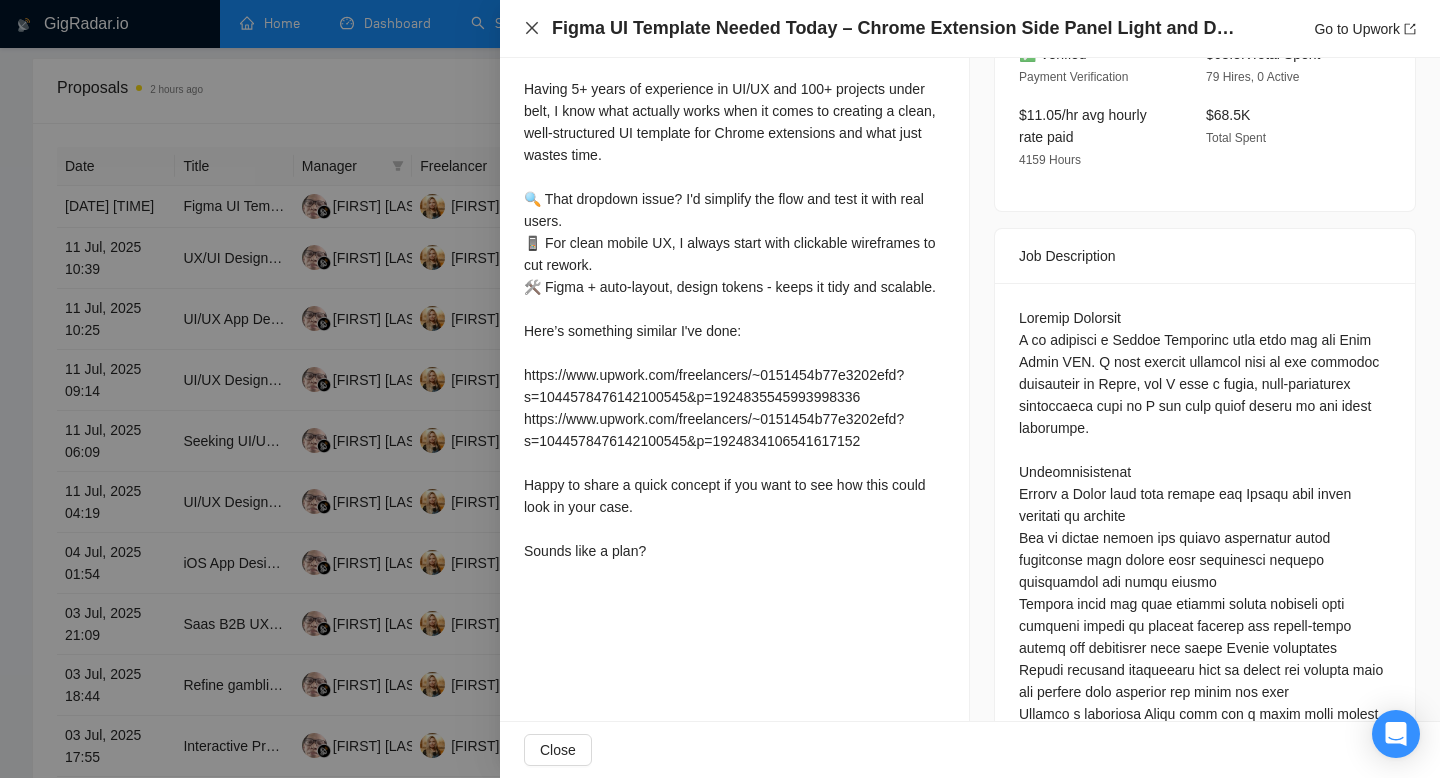 click 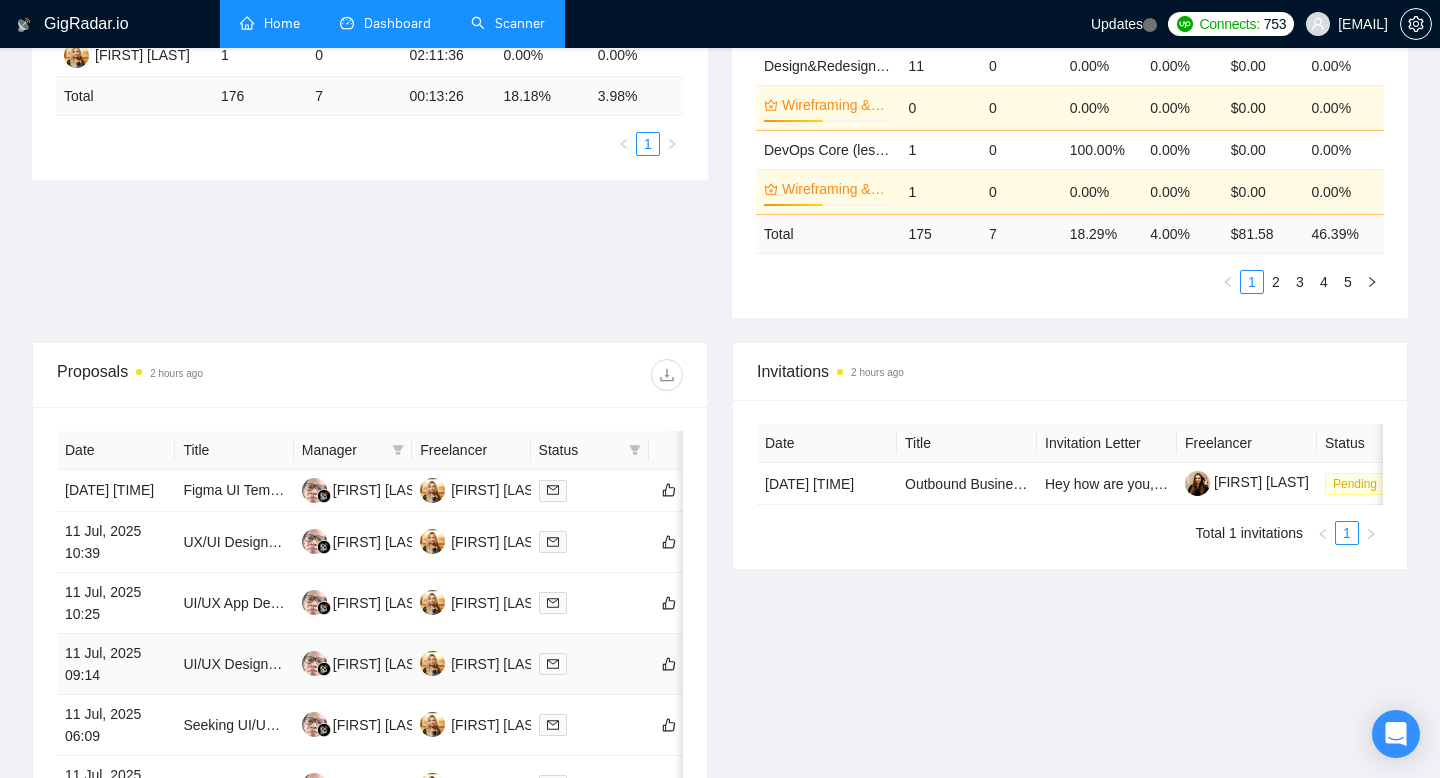 scroll, scrollTop: 482, scrollLeft: 0, axis: vertical 